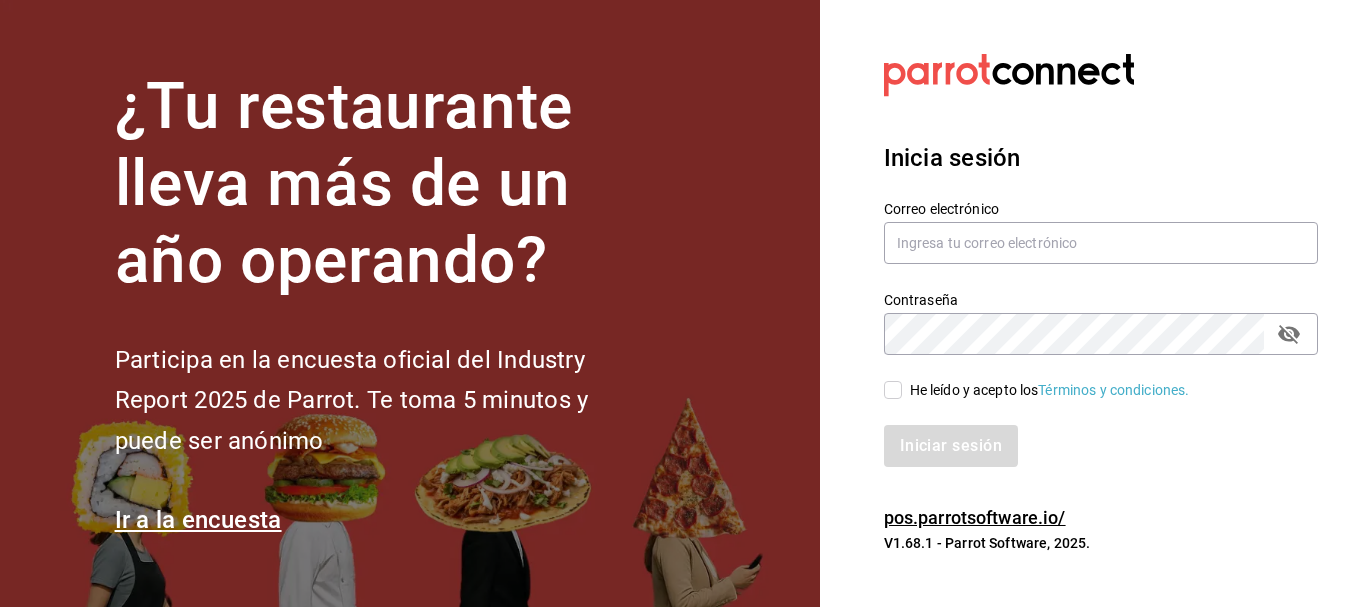 scroll, scrollTop: 0, scrollLeft: 0, axis: both 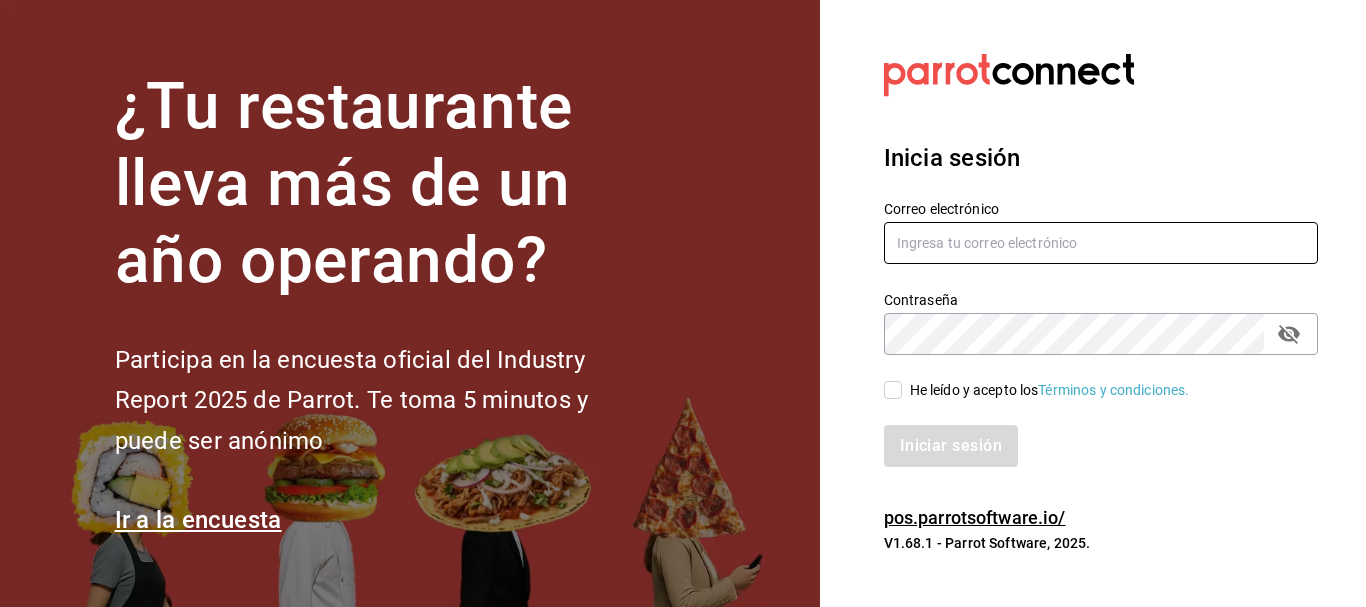 type on "[USERNAME]@example.com" 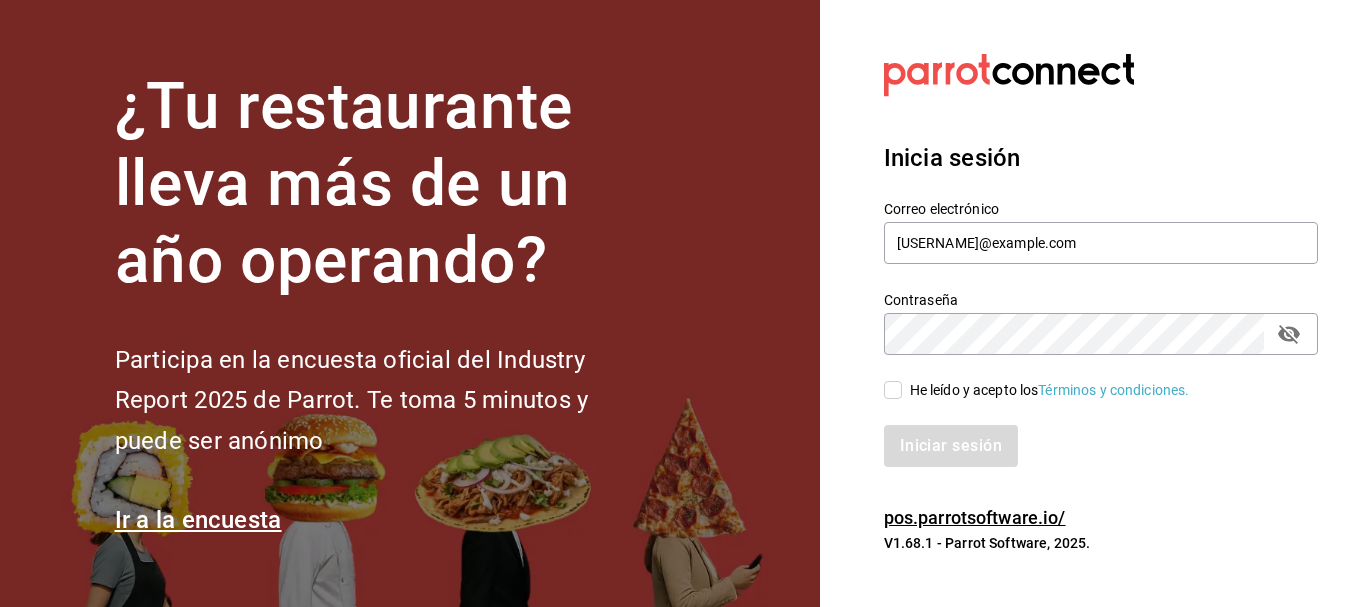 click on "He leído y acepto los  Términos y condiciones." at bounding box center (893, 390) 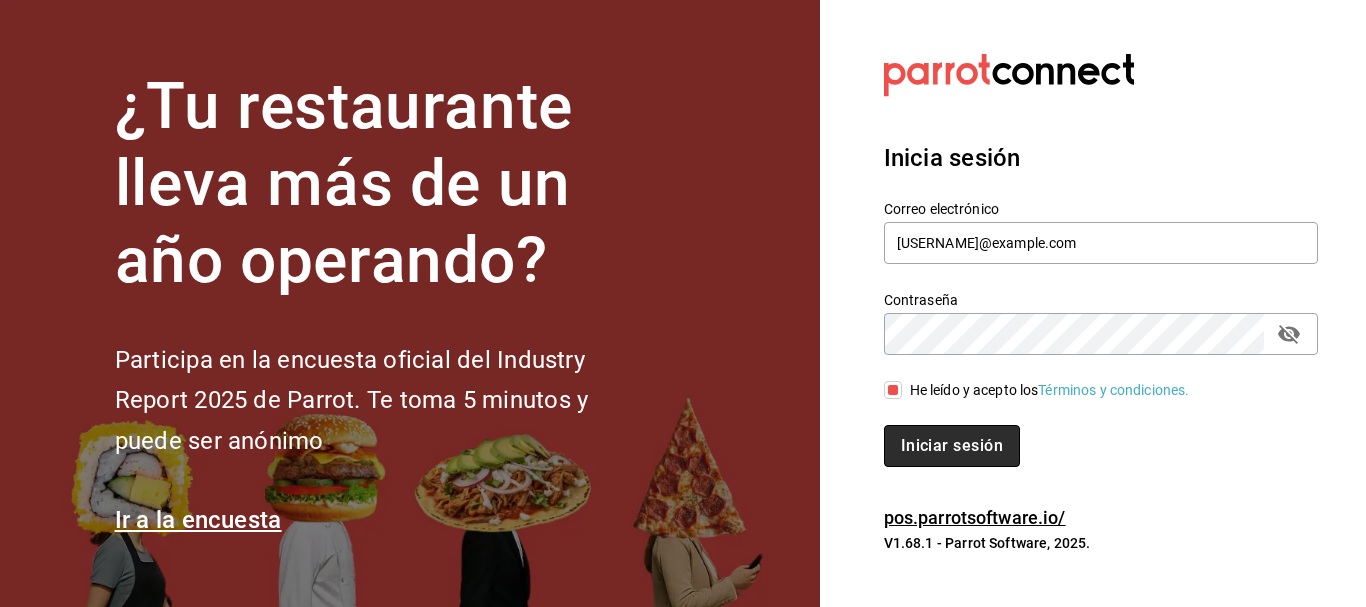 click on "Iniciar sesión" at bounding box center [952, 446] 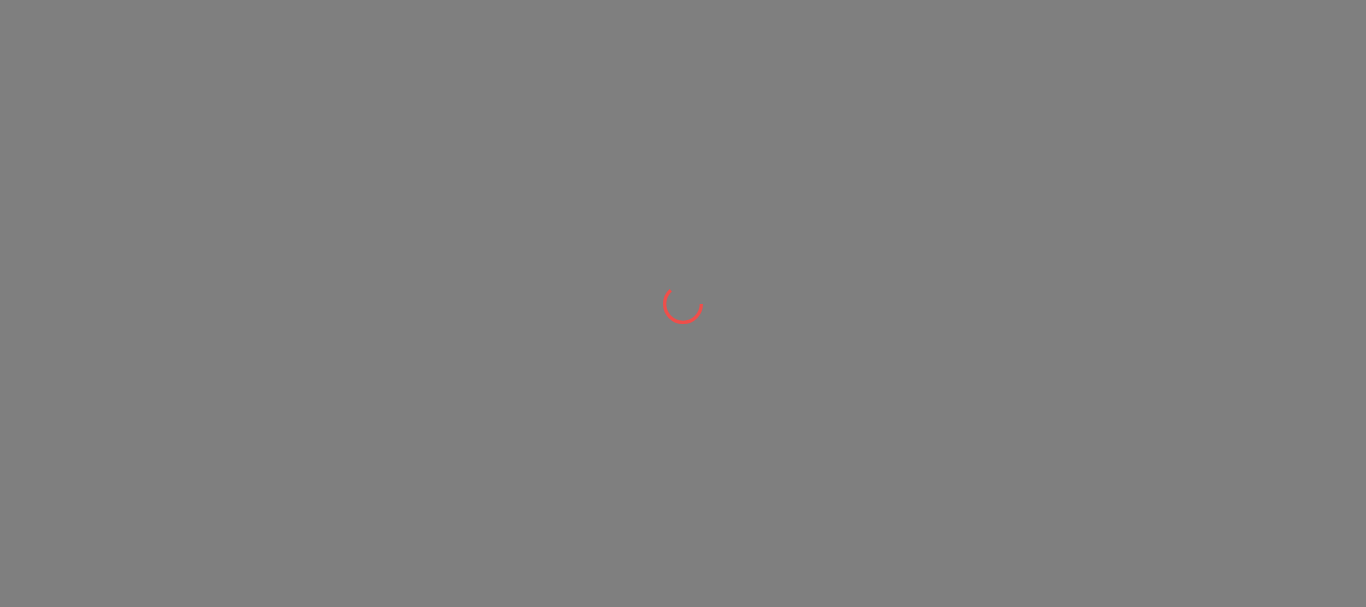 scroll, scrollTop: 0, scrollLeft: 0, axis: both 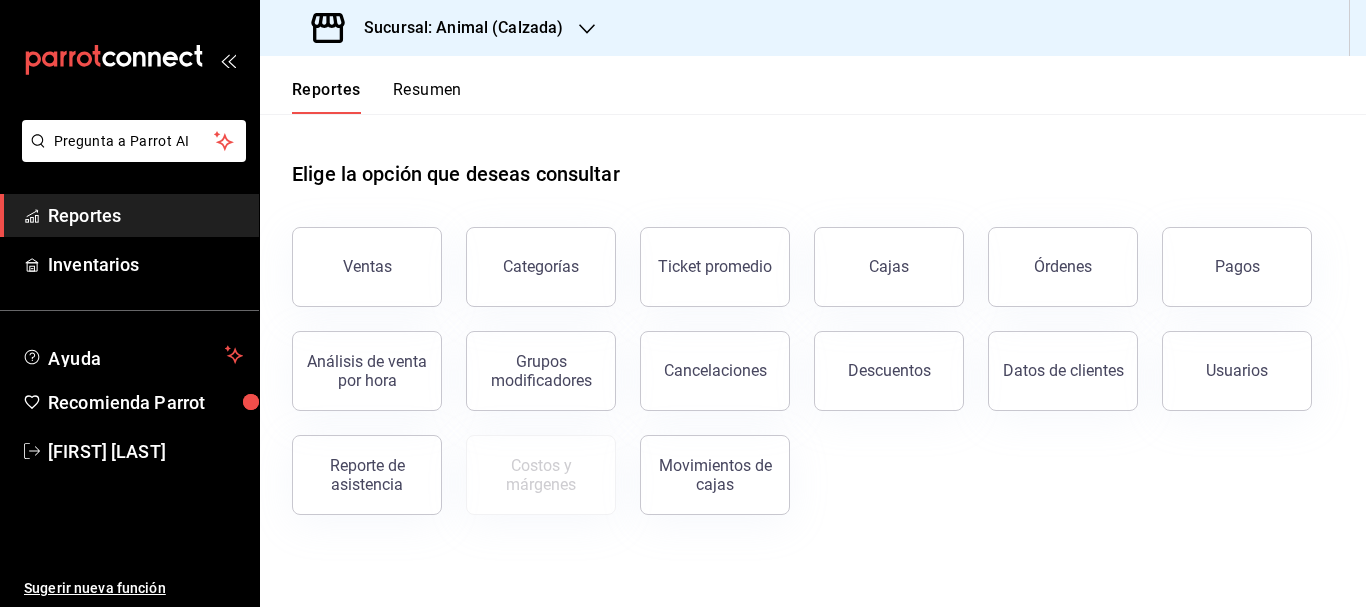 click on "Sucursal: Animal (Calzada)" at bounding box center (455, 28) 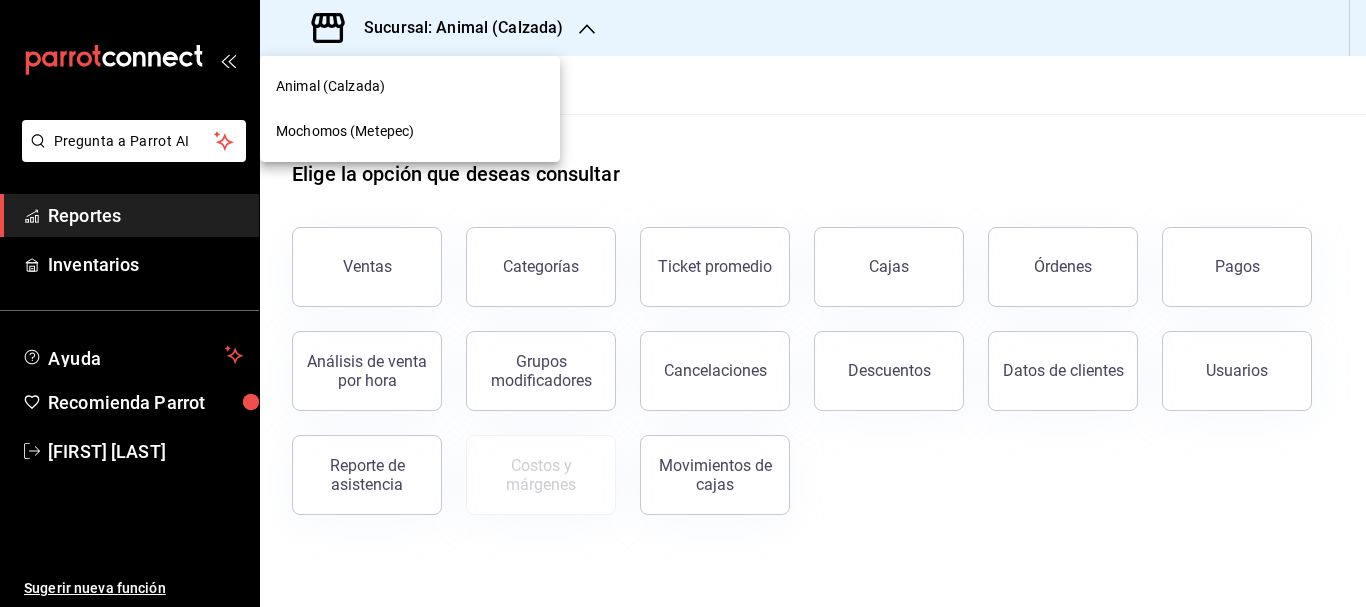 click on "Mochomos (Metepec)" at bounding box center (410, 131) 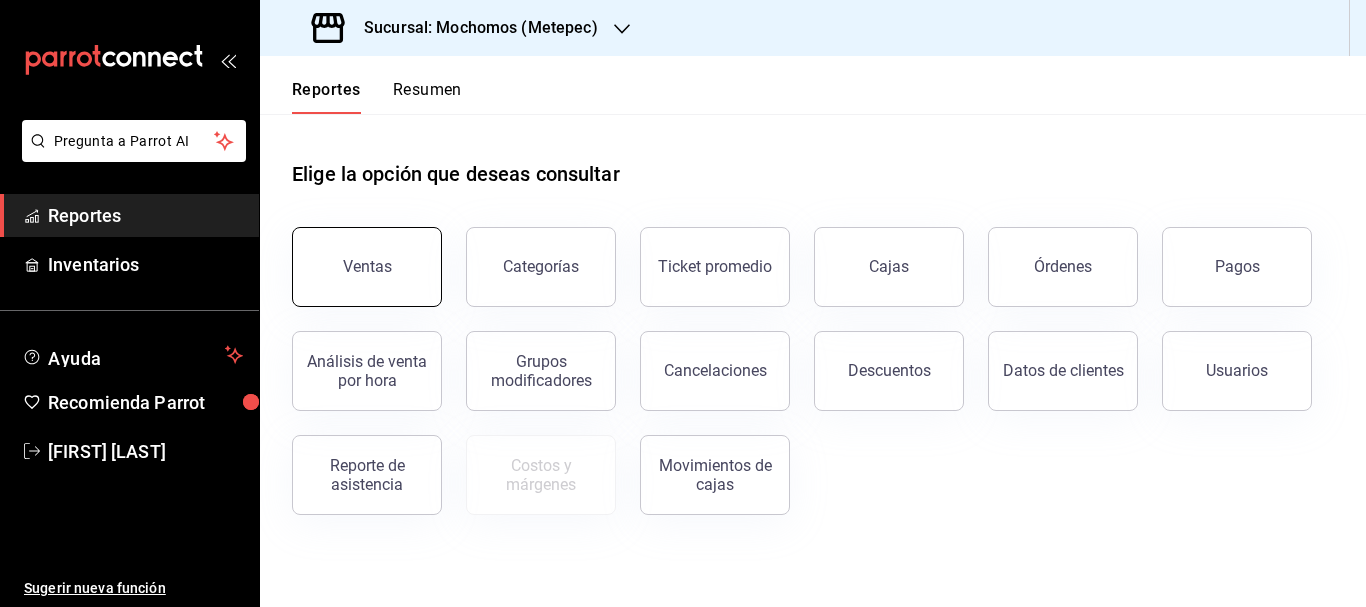 click on "Ventas" at bounding box center (367, 267) 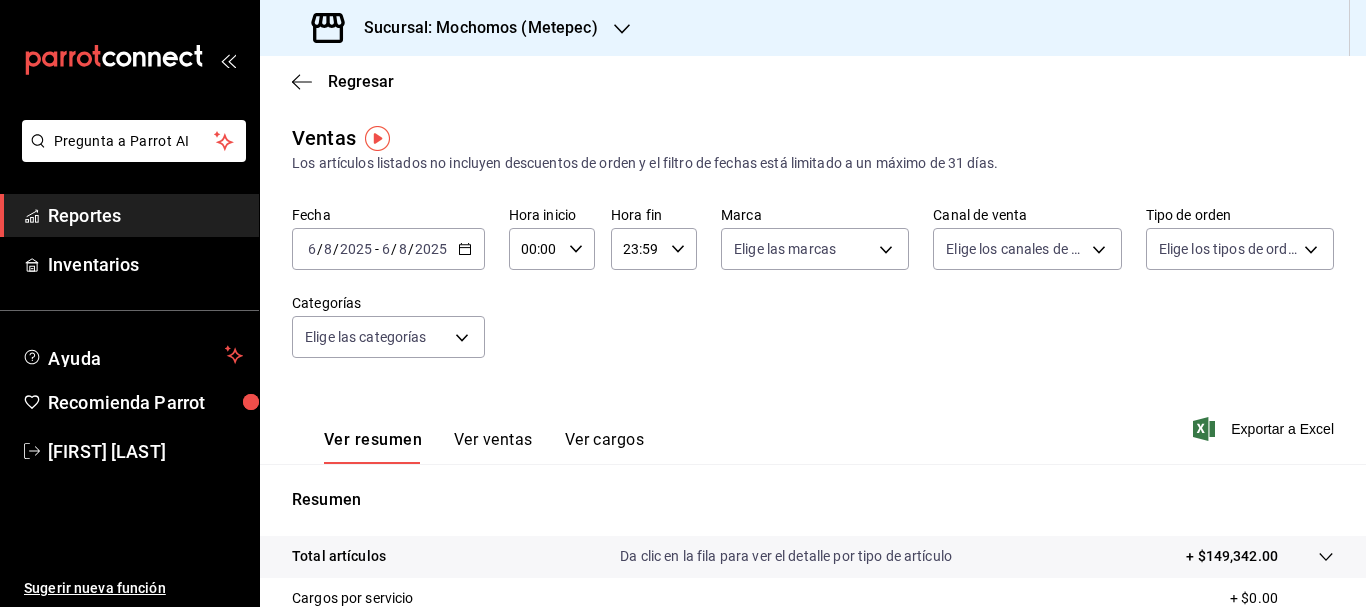 click on "8" at bounding box center (403, 249) 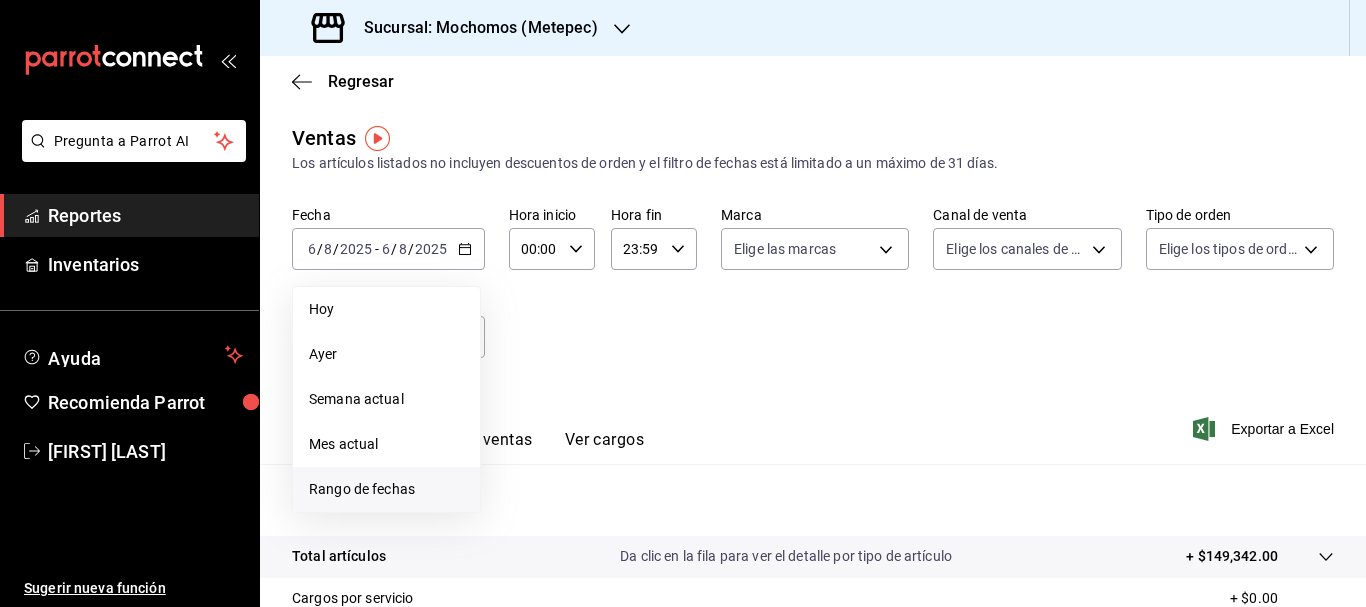 click on "Rango de fechas" at bounding box center (386, 489) 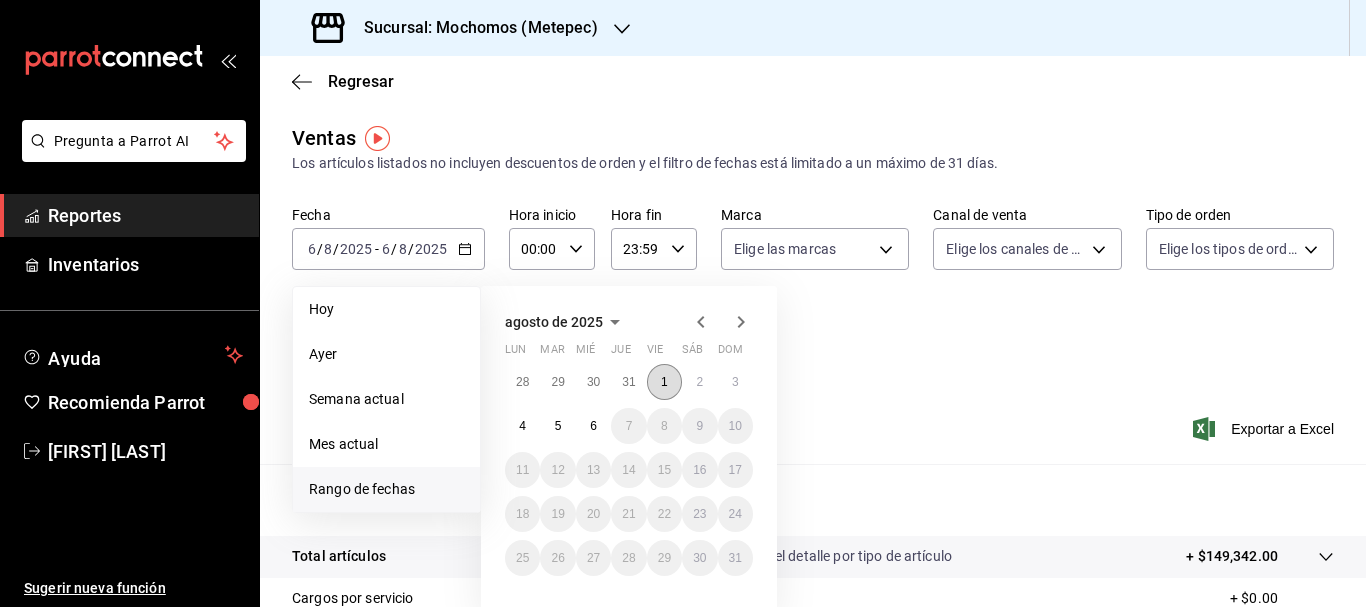 click on "1" at bounding box center [664, 382] 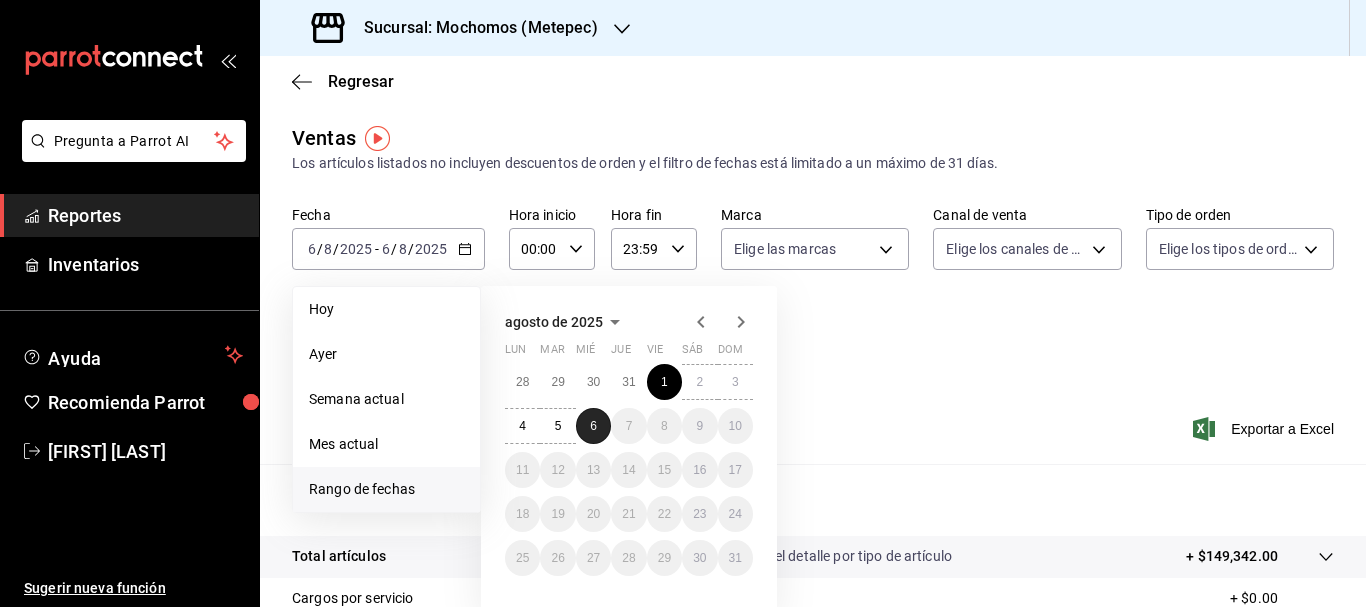 click on "6" at bounding box center (593, 426) 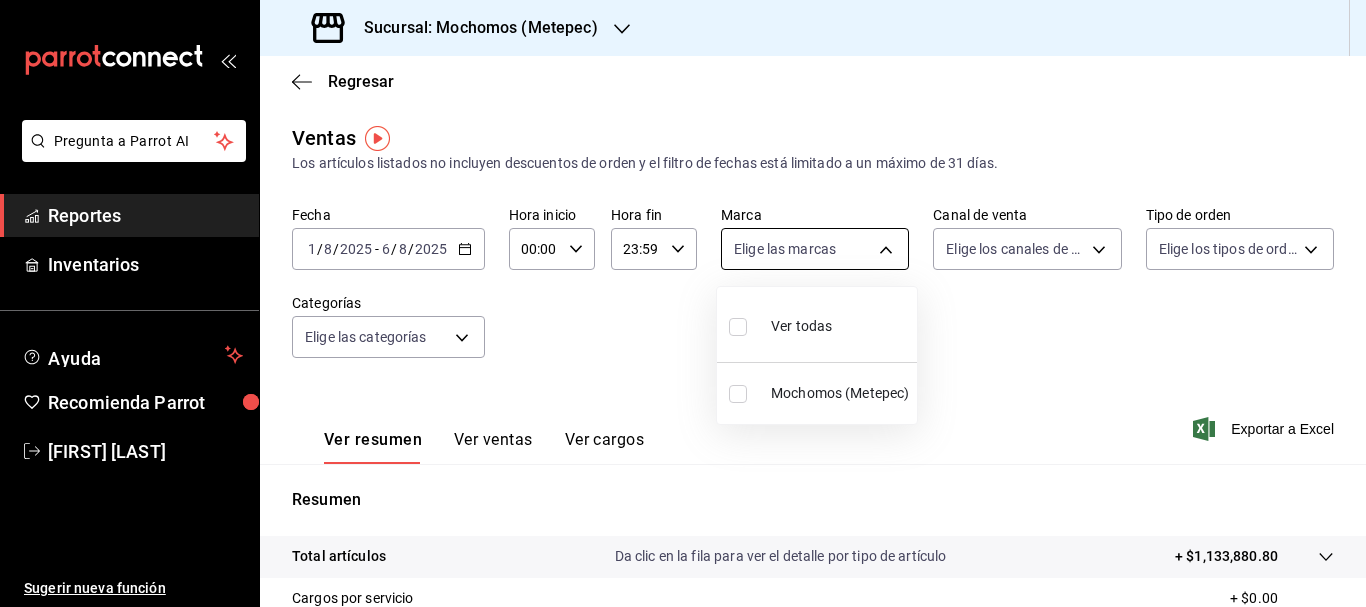 click on "Pregunta a Parrot AI Reportes   Inventarios   Ayuda Recomienda Parrot   [FIRST] [LAST]   Sugerir nueva función   Sucursal: [LOCATION] ([LOCATION]) Regresar Ventas Los artículos listados no incluyen descuentos de orden y el filtro de fechas está limitado a un máximo de 31 días. Fecha [DATE] [DATE] - [DATE] [DATE] Hora inicio [TIME] Hora inicio Hora fin [TIME] Hora fin Marca Elige las marcas Canal de venta Elige los canales de venta Tipo de orden Elige los tipos de orden Categorías Elige las categorías Ver resumen Ver ventas Ver cargos Exportar a Excel Resumen Total artículos Da clic en la fila para ver el detalle por tipo de artículo + $[MONEY] Cargos por servicio + $[MONEY] Venta bruta = $[MONEY] Descuentos totales - $[MONEY] Certificados de regalo - $[MONEY] Venta total = $[MONEY] Impuestos - $[MONEY] Venta neta = $[MONEY] GANA 1 MES GRATIS EN TU SUSCRIPCIÓN AQUÍ Ver video tutorial Ir a video Pregunta a Parrot AI Reportes   Inventarios   Ayuda Recomienda Parrot" at bounding box center (683, 303) 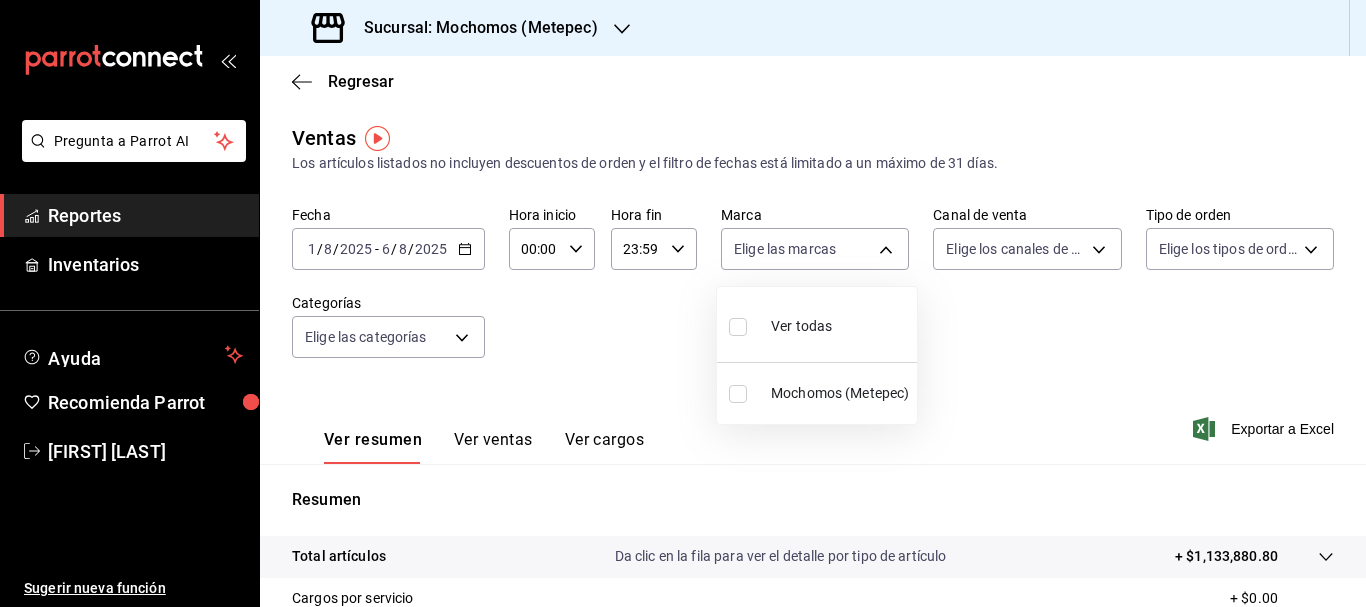 click on "Ver todas" at bounding box center (817, 324) 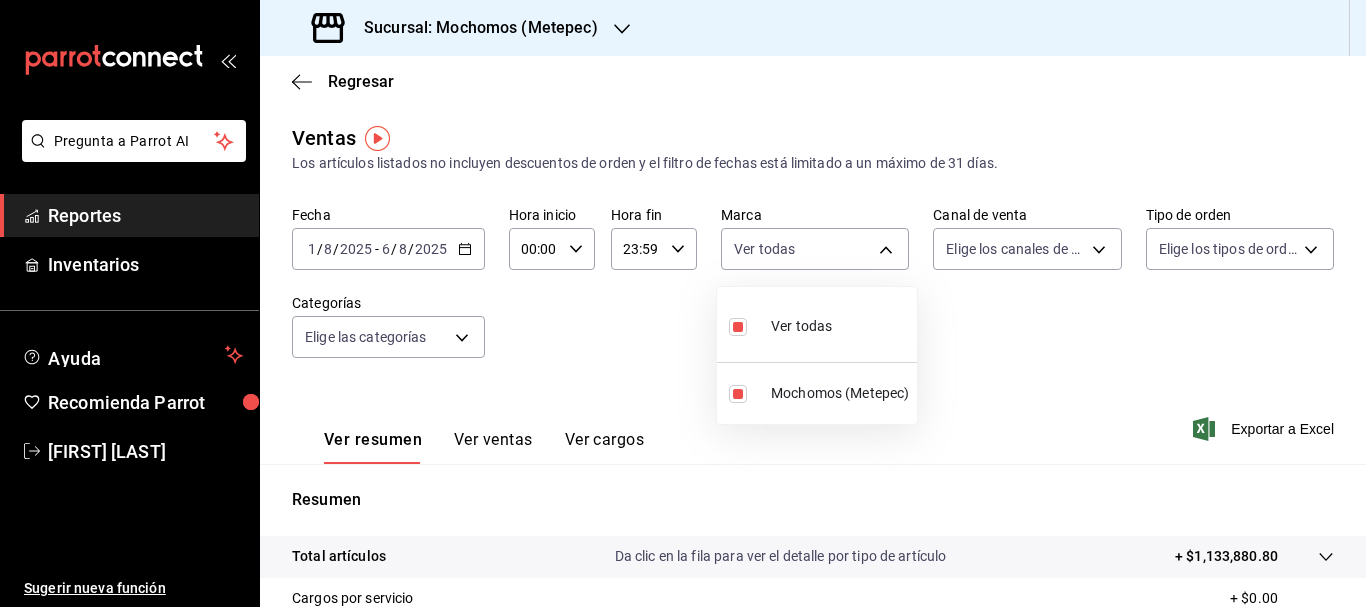 click at bounding box center (683, 303) 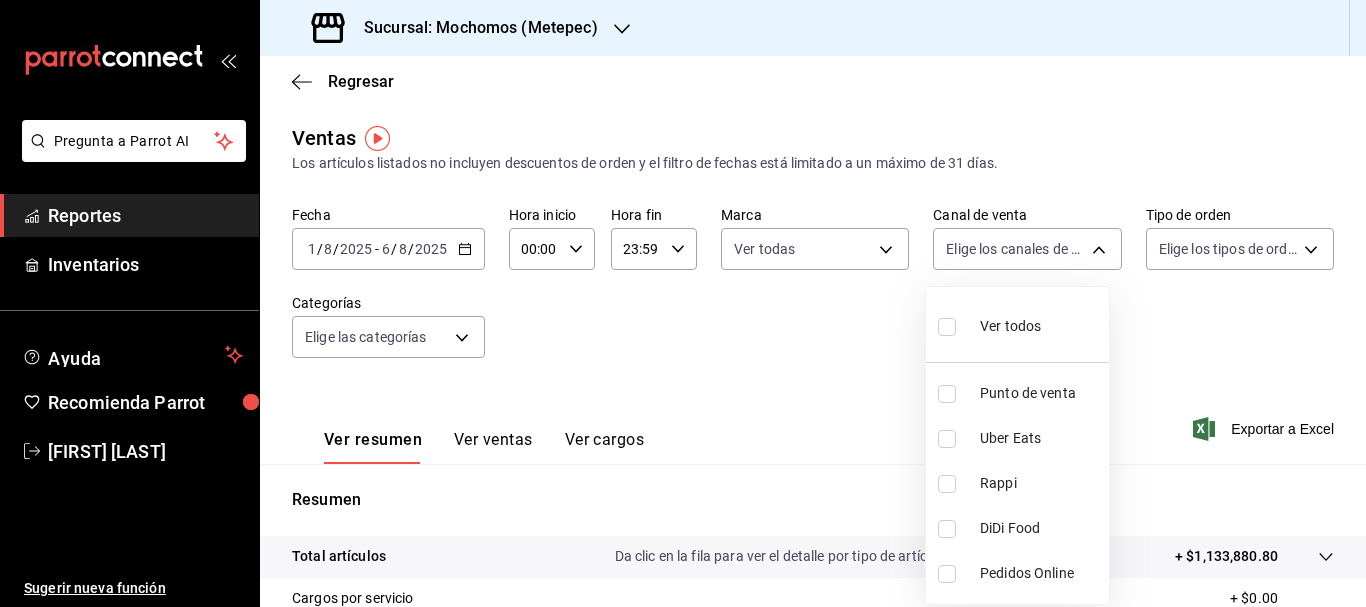 click on "Pregunta a Parrot AI Reportes   Inventarios   Ayuda Recomienda Parrot   [FIRST] [LAST]   Sugerir nueva función   Sucursal: [LOCATION] ([LOCATION]) Regresar Ventas Los artículos listados no incluyen descuentos de orden y el filtro de fechas está limitado a un máximo de 31 días. Fecha [DATE] [DATE] - [DATE] [DATE] Hora inicio [TIME] Hora inicio Hora fin [TIME] Hora fin Marca Elige las marcas Canal de venta Elige los canales de venta Tipo de orden Elige los tipos de orden Categorías Elige las categorías Ver resumen Ver ventas Ver cargos Exportar a Excel Resumen Total artículos Da clic en la fila para ver el detalle por tipo de artículo + $[MONEY] Cargos por servicio + $[MONEY] Venta bruta = $[MONEY] Descuentos totales - $[MONEY] Certificados de regalo - $[MONEY] Venta total = $[MONEY] Impuestos - $[MONEY] Venta neta = $[MONEY] GANA 1 MES GRATIS EN TU SUSCRIPCIÓN AQUÍ Ver video tutorial Ir a video Pregunta a Parrot AI Reportes     Ayuda" at bounding box center (683, 303) 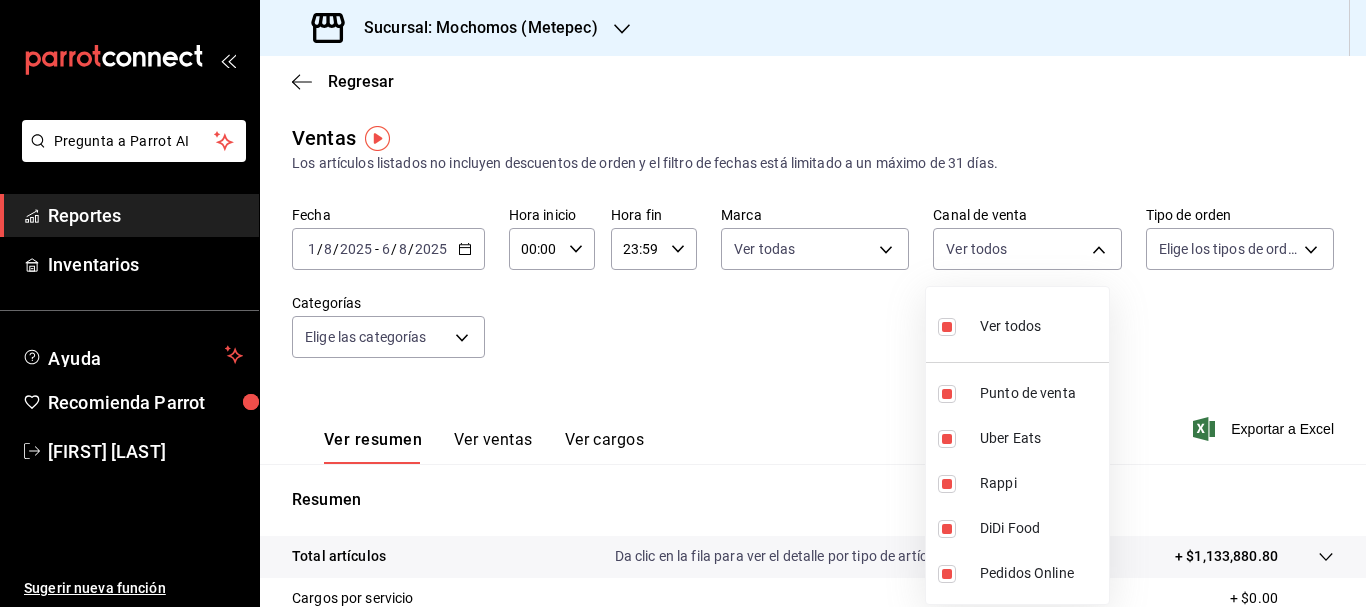 click at bounding box center (683, 303) 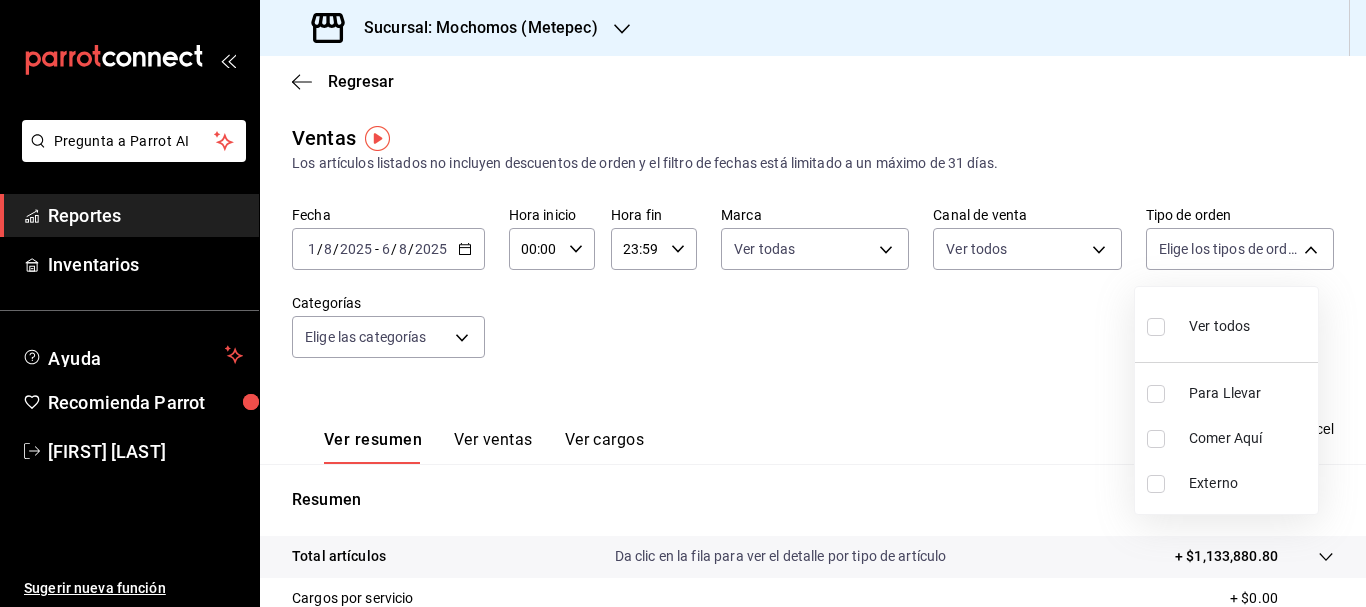 click on "Pregunta a Parrot AI Reportes   Inventarios   Ayuda Recomienda Parrot   [FIRST] [LAST]   Sugerir nueva función   Sucursal: [LOCATION] ([LOCATION]) Regresar Ventas Los artículos listados no incluyen descuentos de orden y el filtro de fechas está limitado a un máximo de 31 días. Fecha [DATE] [DATE] - [DATE] [DATE] Hora inicio [TIME] Hora inicio Hora fin [TIME] Hora fin Marca Ver todas [UUID] Canal de venta Ver todos PARROT,UBER_EATS,RAPPI,DIDI_FOOD,ONLINE Tipo de orden Elige los tipos de orden Categorías Elige las categorías Ver resumen Ver ventas Ver cargos Exportar a Excel Resumen Total artículos Da clic en la fila para ver el detalle por tipo de artículo + $[MONEY] Cargos por servicio + $[MONEY] Venta bruta = $[MONEY] Descuentos totales - $[MONEY] Certificados de regalo - $[MONEY] Venta total = $[MONEY] Impuestos - $[MONEY] Venta neta = $[MONEY] GANA 1 MES GRATIS EN TU SUSCRIPCIÓN AQUÍ Ver video tutorial Ir a video Reportes" at bounding box center [683, 303] 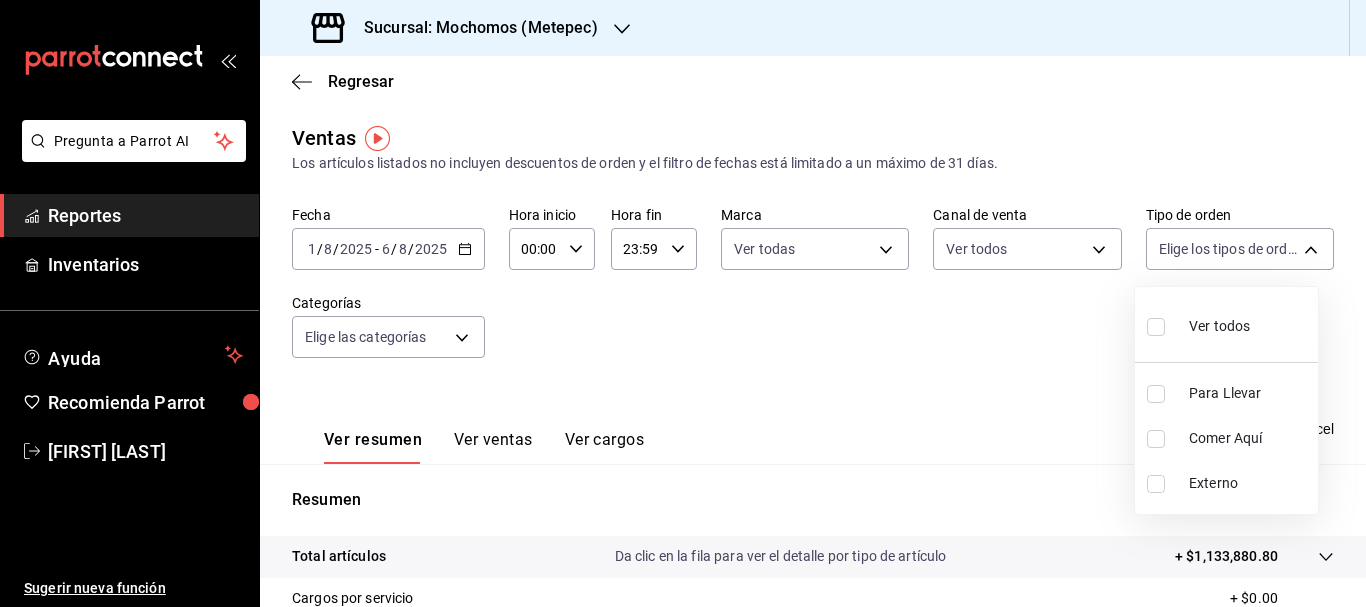 click on "Ver todos" at bounding box center (1226, 324) 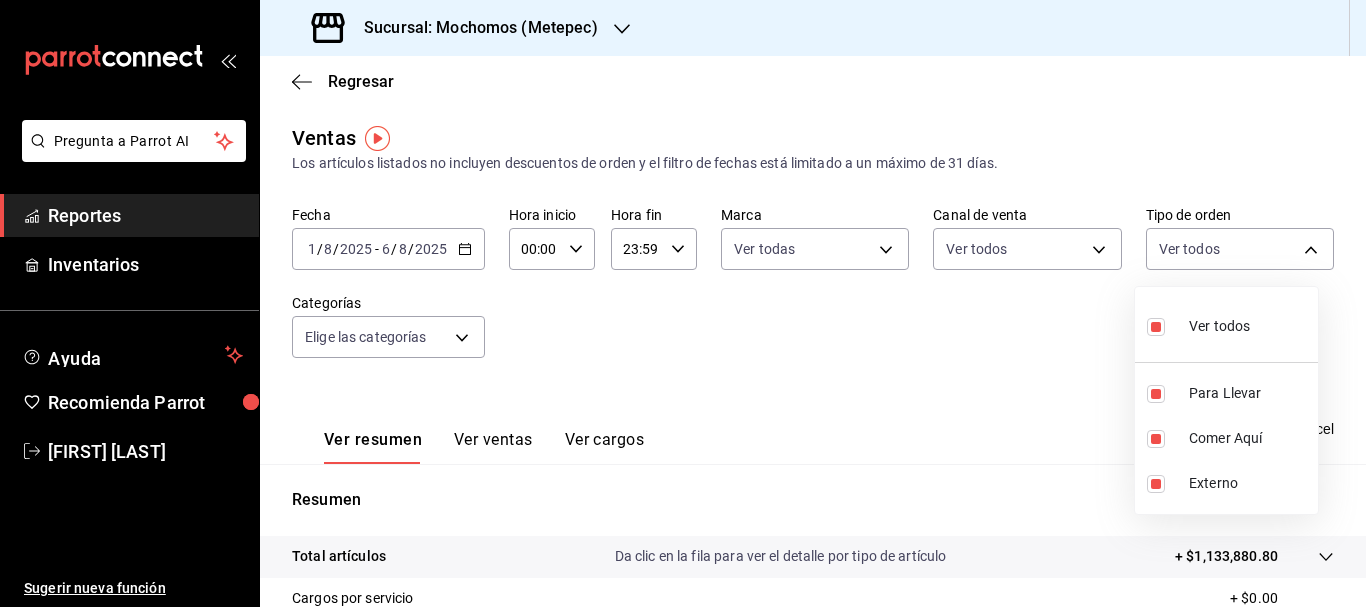click at bounding box center [683, 303] 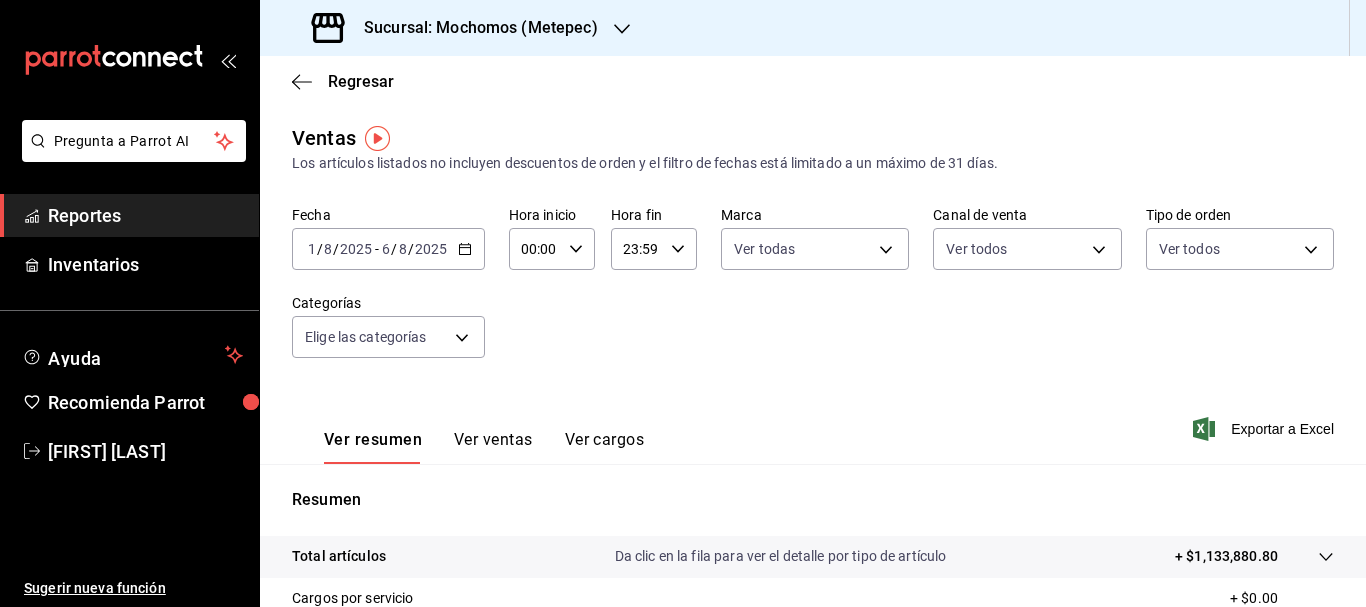 click on "Pregunta a Parrot AI Reportes   Inventarios   Ayuda Recomienda Parrot   [FIRST] [LAST]   Sugerir nueva función   Sucursal: [LOCATION] ([LOCATION]) Regresar Ventas Los artículos listados no incluyen descuentos de orden y el filtro de fechas está limitado a un máximo de 31 días. Fecha [DATE] [DATE] - [DATE] [DATE] Hora inicio [TIME] Hora inicio Hora fin [TIME] Hora fin Marca Ver todas [UUID] Canal de venta Ver todos PARROT,UBER_EATS,RAPPI,DIDI_FOOD,ONLINE Tipo de orden Ver todos [UUID],[UUID],[EXTERNAL] Categorías Elige las categorías Ver resumen Ver ventas Ver cargos Exportar a Excel Resumen Total artículos Da clic en la fila para ver el detalle por tipo de artículo + $[MONEY] Cargos por servicio + $[MONEY] Venta bruta = $[MONEY] Descuentos totales - $[MONEY] Certificados de regalo - $[MONEY] Venta total = $[MONEY] Impuestos - $[MONEY] Venta neta = $[MONEY] Ver video tutorial" at bounding box center [683, 303] 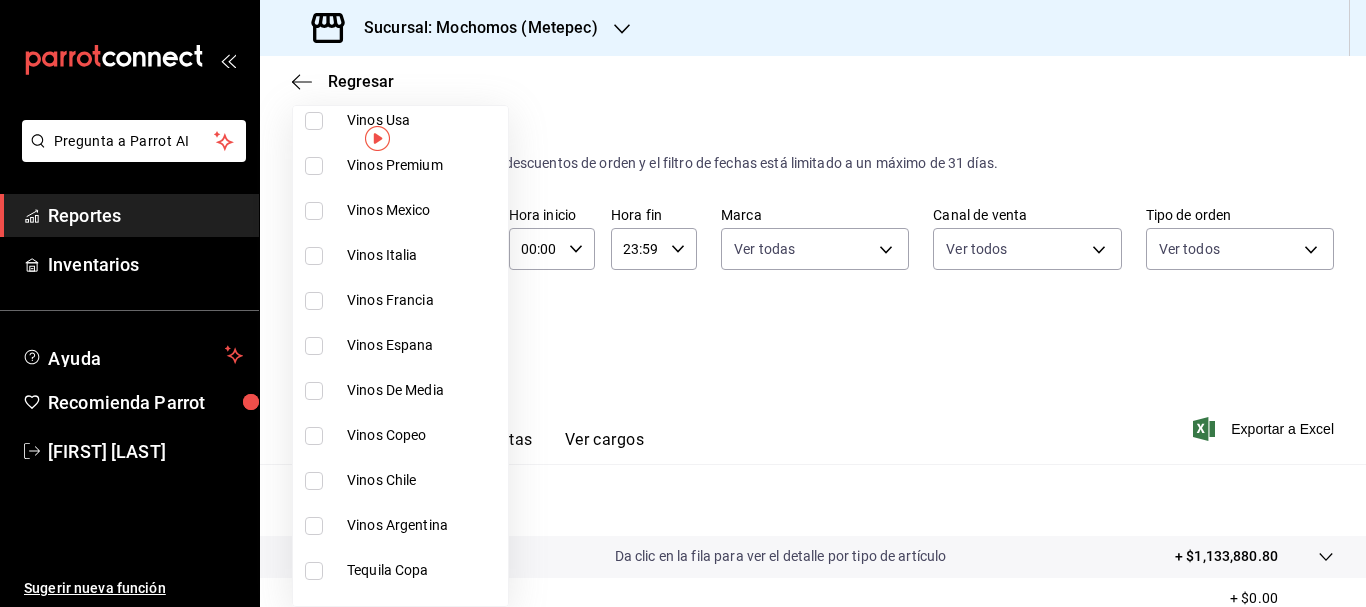 scroll, scrollTop: 0, scrollLeft: 0, axis: both 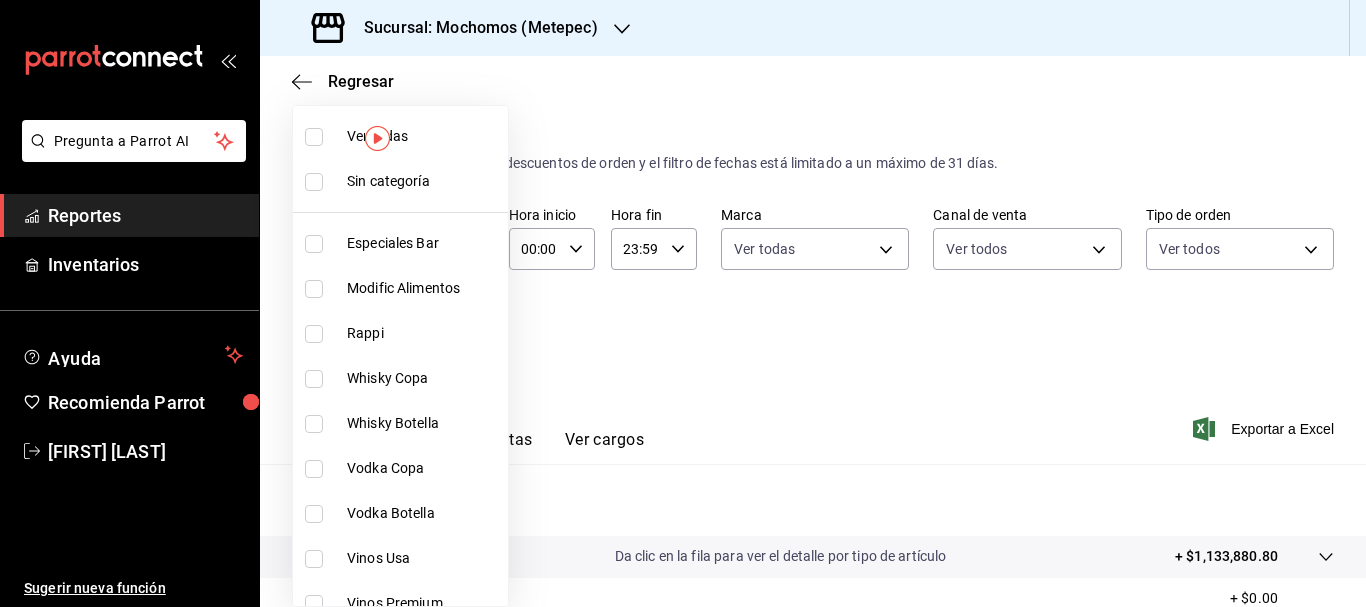 click at bounding box center (314, 137) 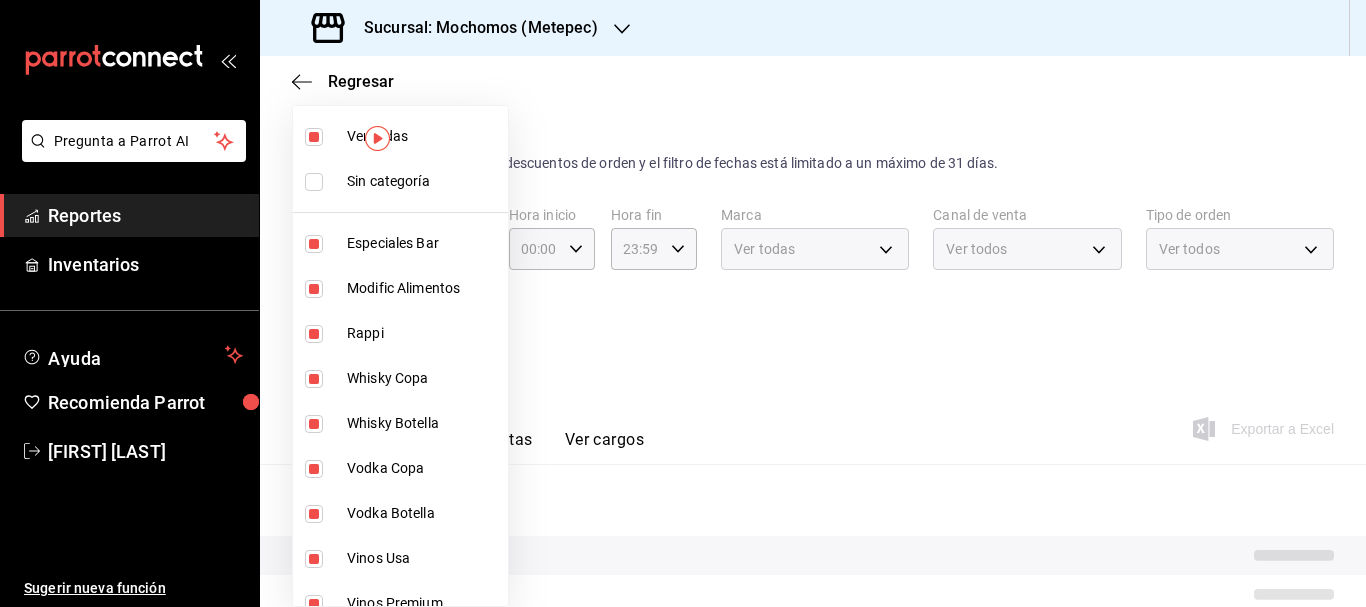 click at bounding box center [314, 182] 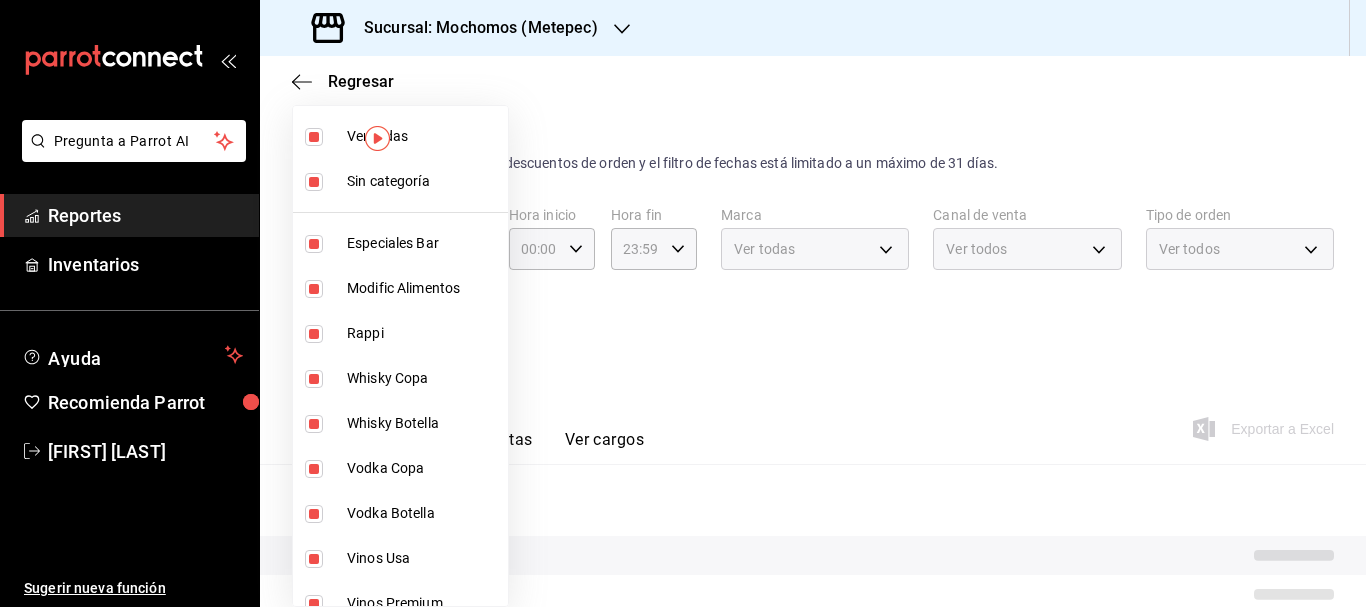 click at bounding box center (683, 303) 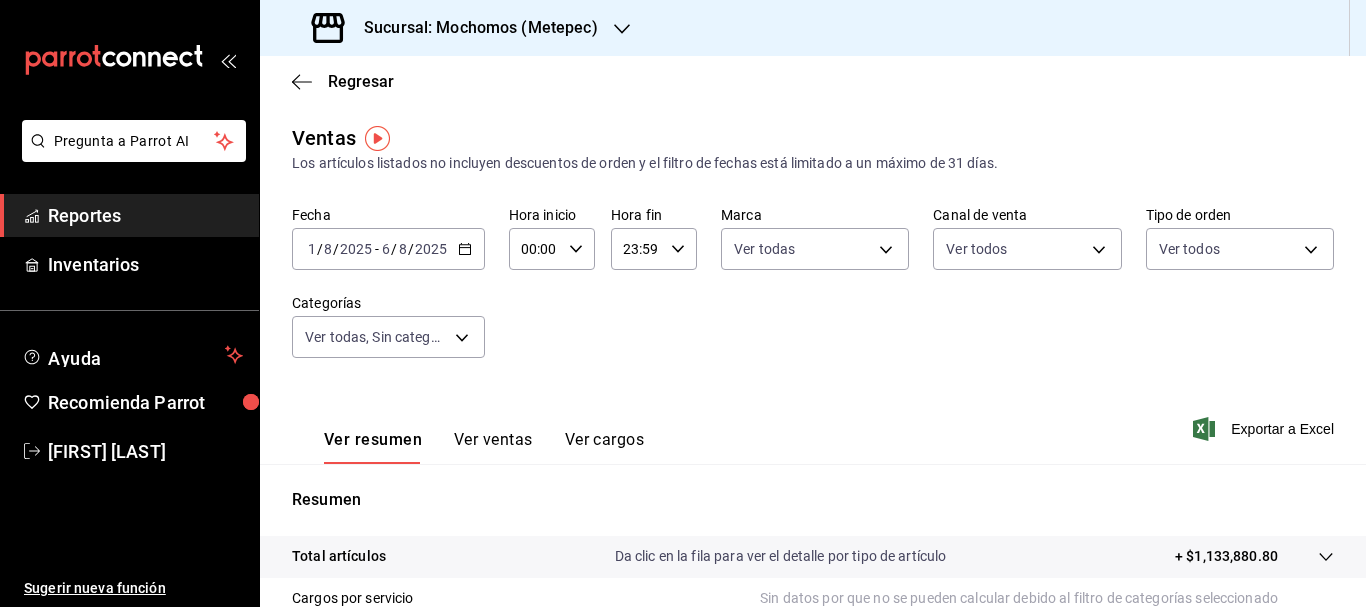 click on "Exportar a Excel" at bounding box center [1265, 429] 